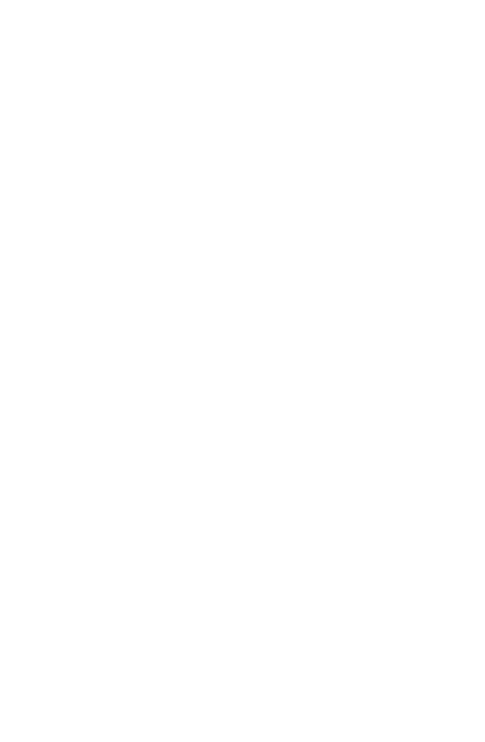 scroll, scrollTop: 0, scrollLeft: 0, axis: both 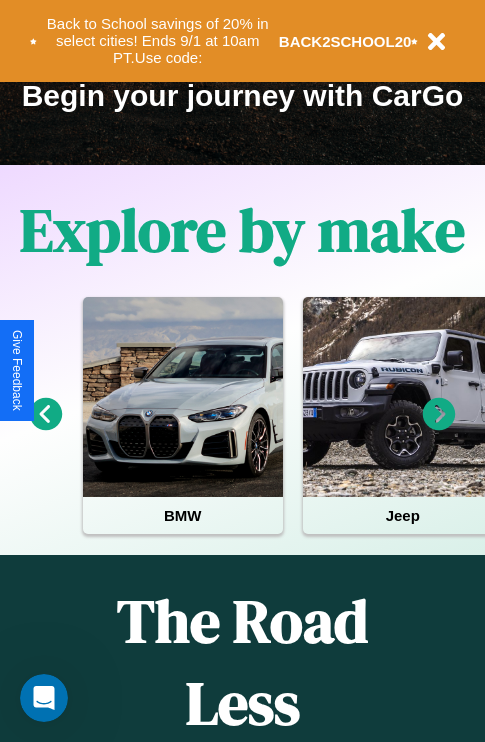 click 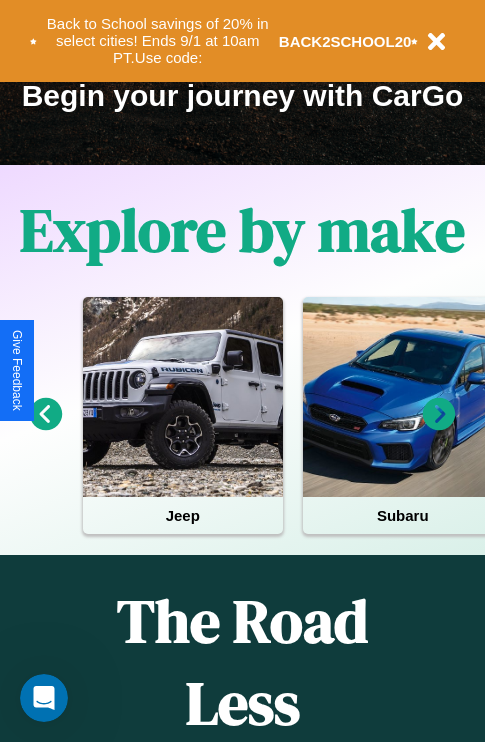 click 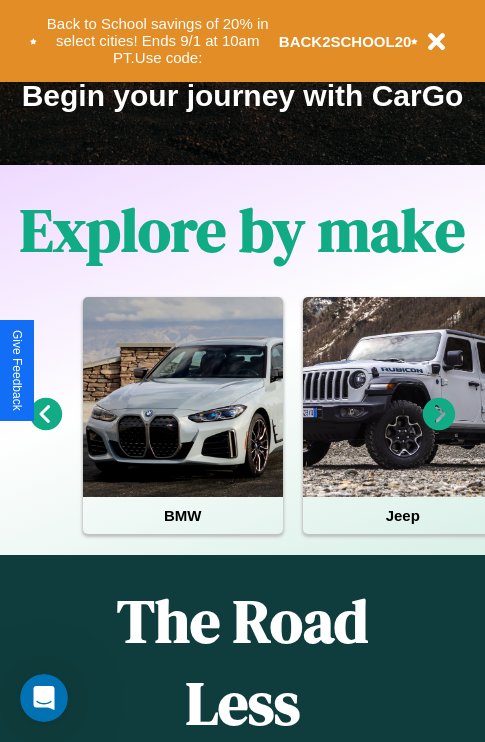 click 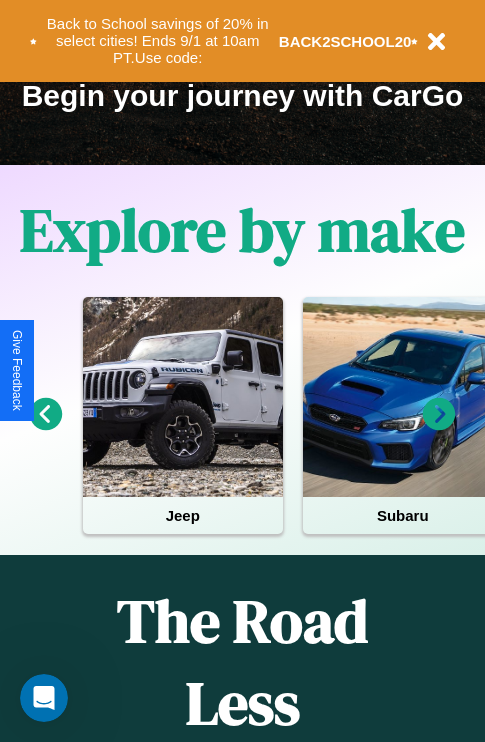 click 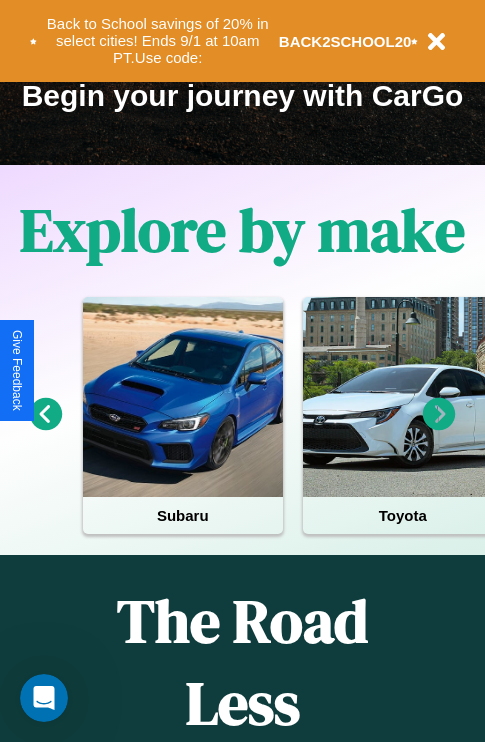 click 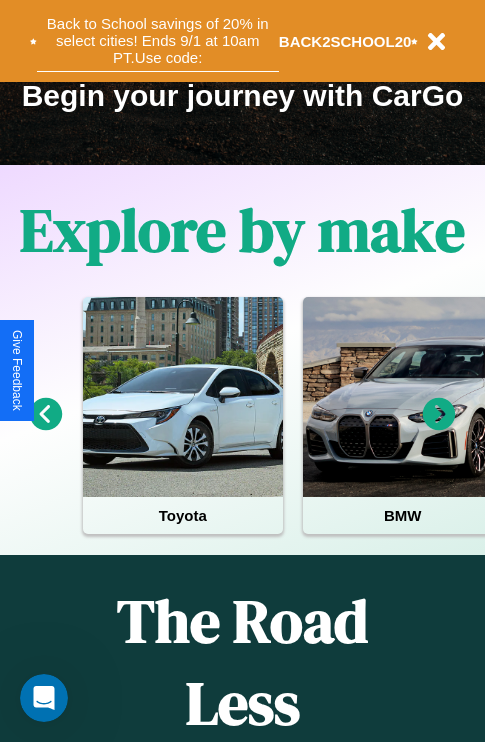 click on "Back to School savings of 20% in select cities! Ends 9/1 at 10am PT.  Use code:" at bounding box center [158, 41] 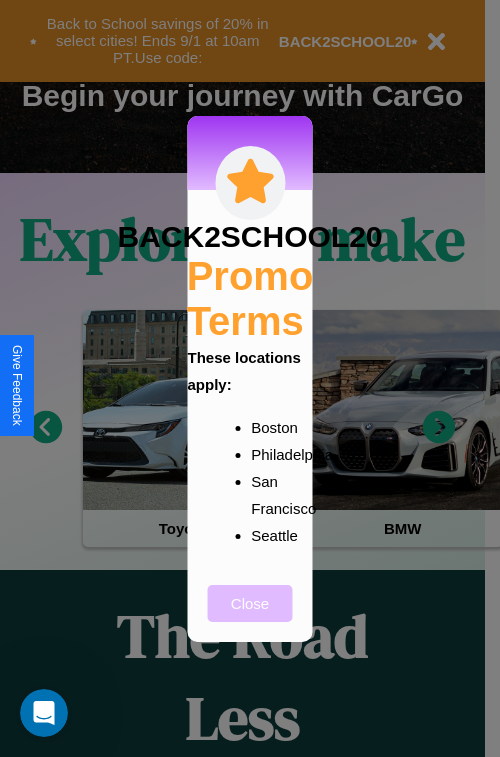click on "Close" at bounding box center [250, 603] 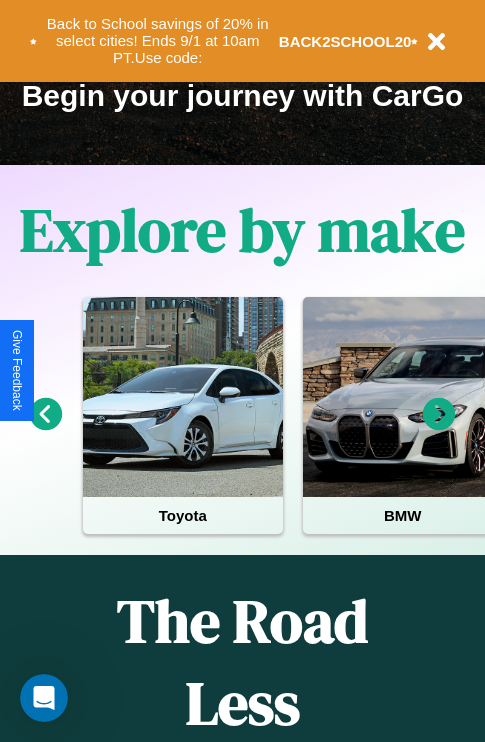 scroll, scrollTop: 2423, scrollLeft: 0, axis: vertical 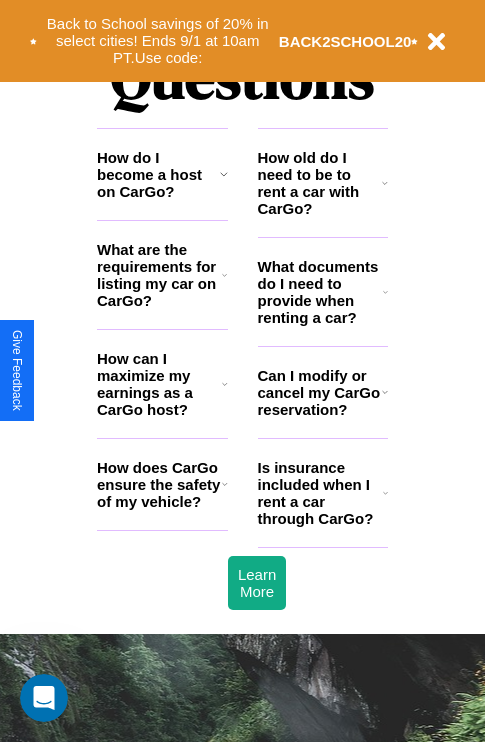 click on "Is insurance included when I rent a car through CarGo?" at bounding box center [320, 493] 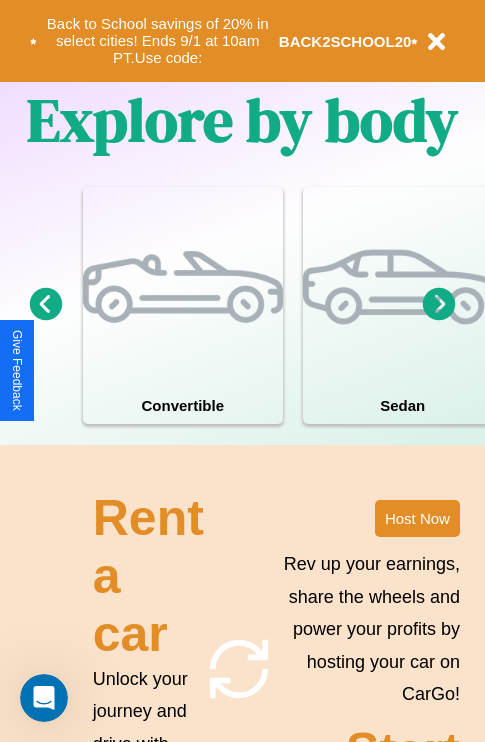 scroll, scrollTop: 1285, scrollLeft: 0, axis: vertical 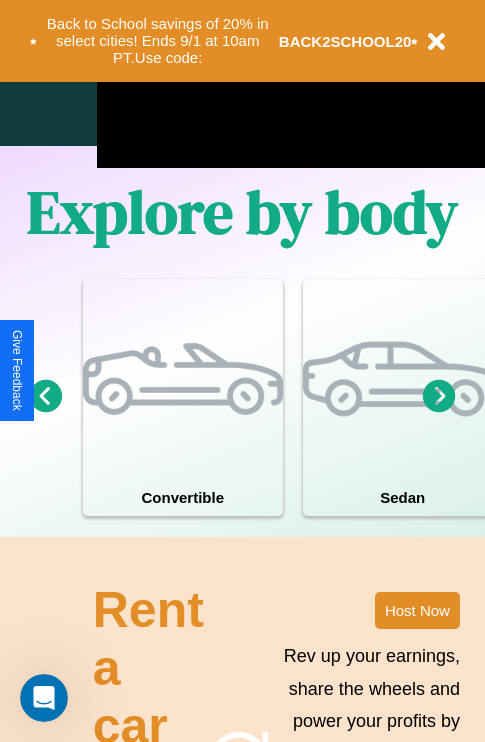 click 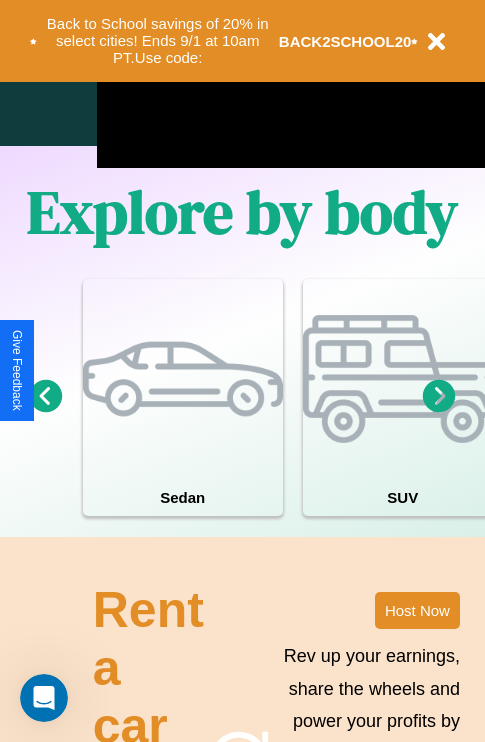 click 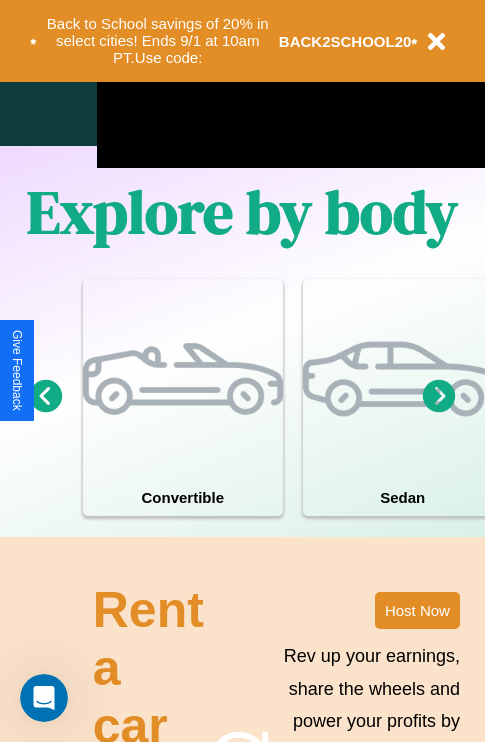 click 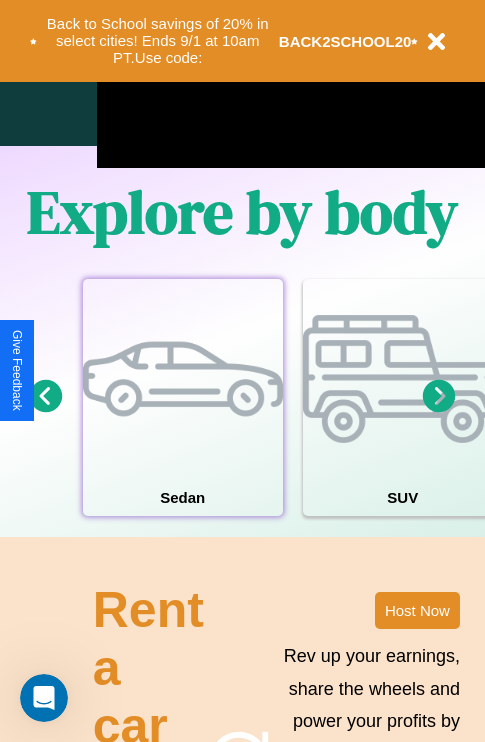 click at bounding box center (183, 379) 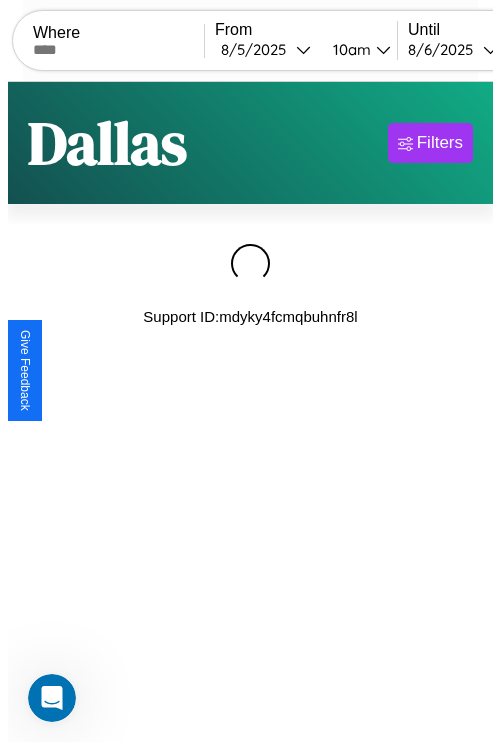 scroll, scrollTop: 0, scrollLeft: 0, axis: both 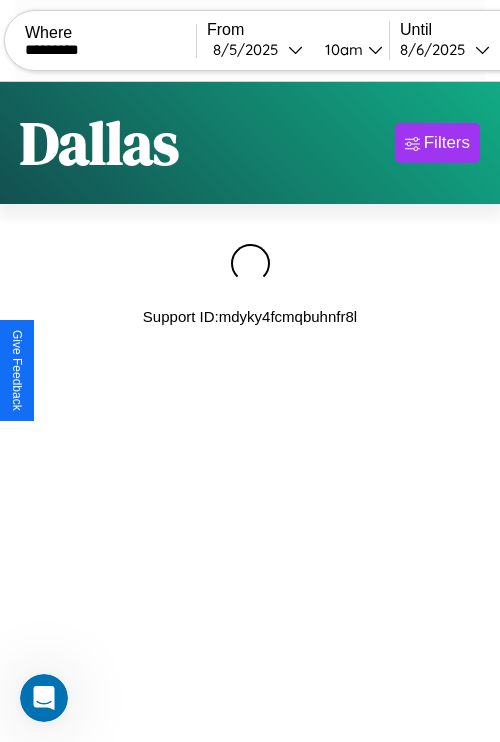 type on "*********" 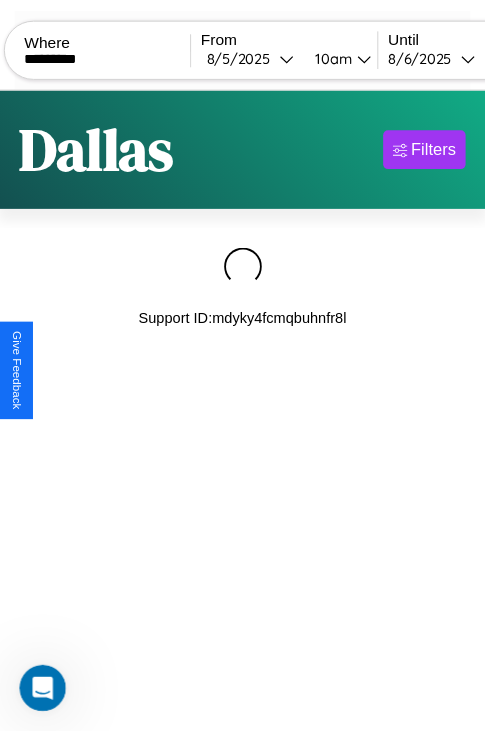 scroll, scrollTop: 0, scrollLeft: 159, axis: horizontal 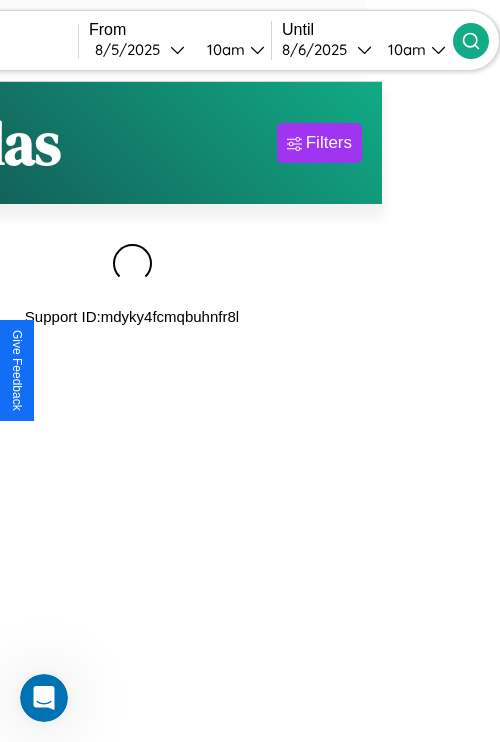 click 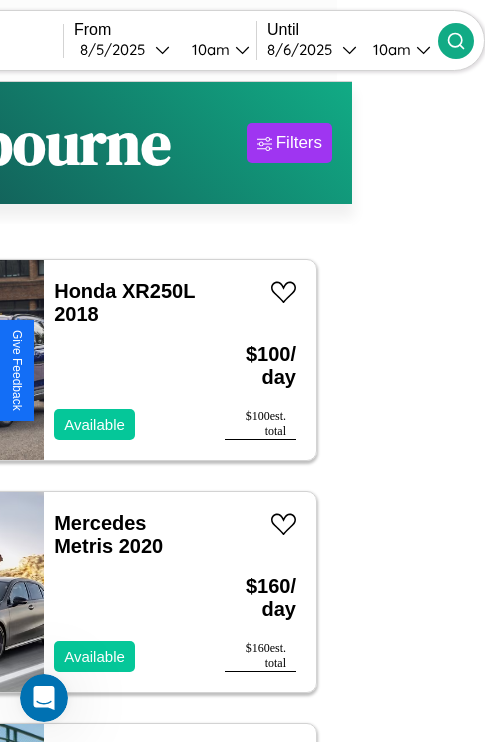 scroll, scrollTop: 68, scrollLeft: 71, axis: both 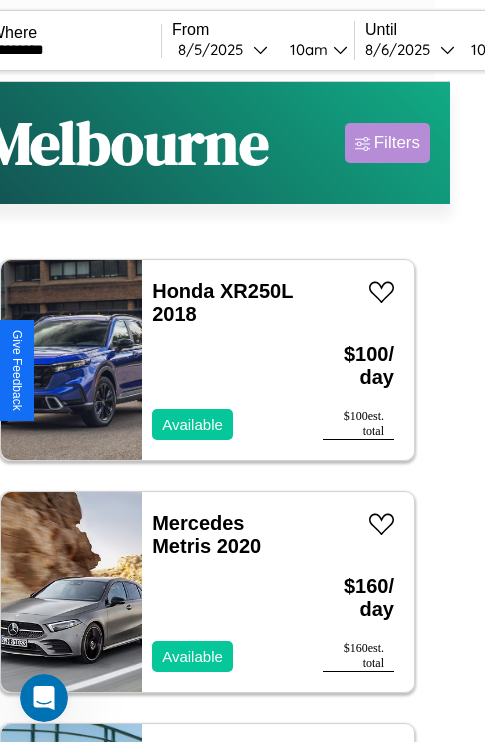 click on "Filters" at bounding box center (397, 143) 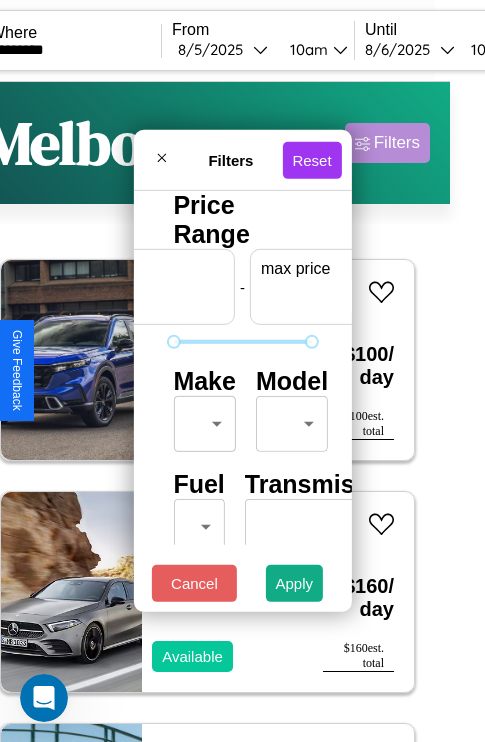 scroll, scrollTop: 0, scrollLeft: 124, axis: horizontal 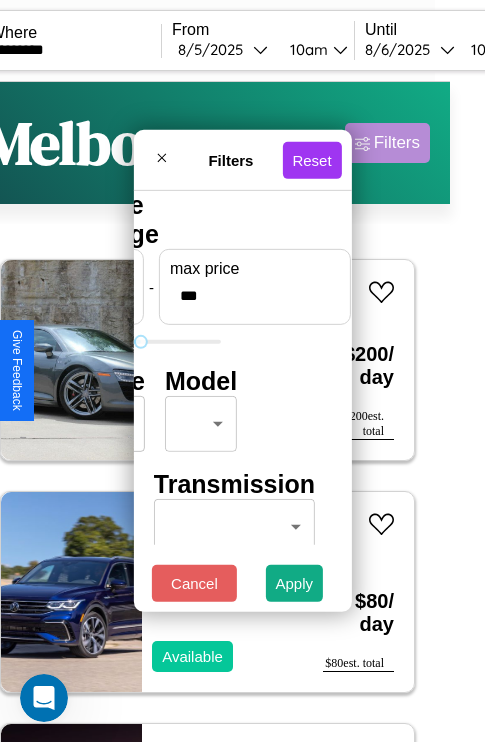 type on "***" 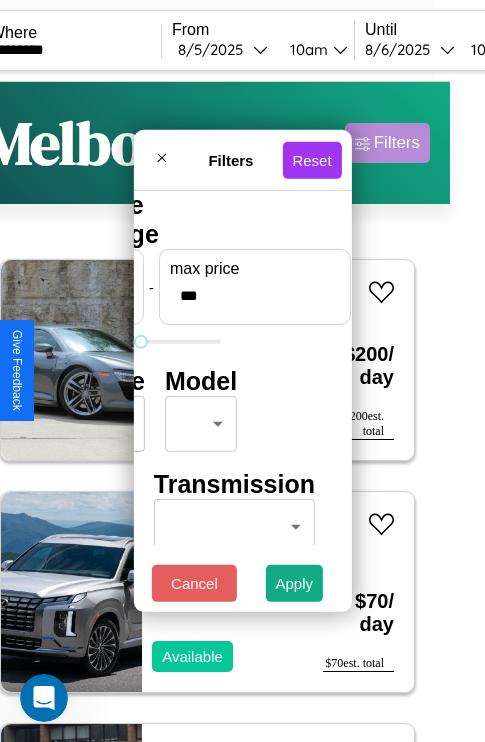 scroll, scrollTop: 0, scrollLeft: 0, axis: both 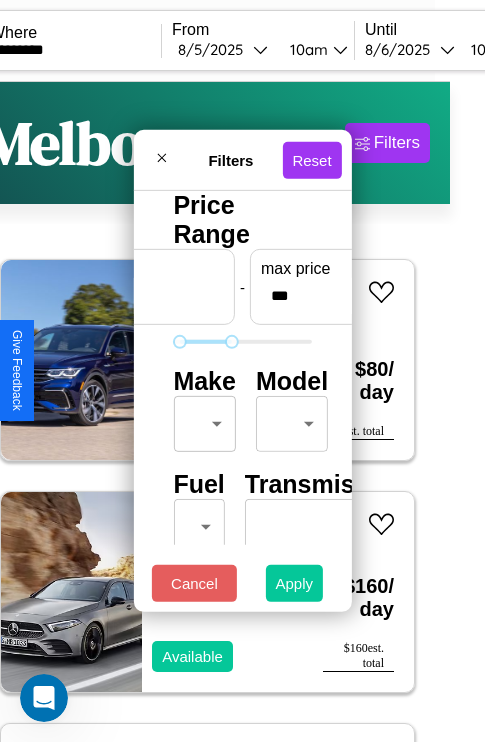 type on "**" 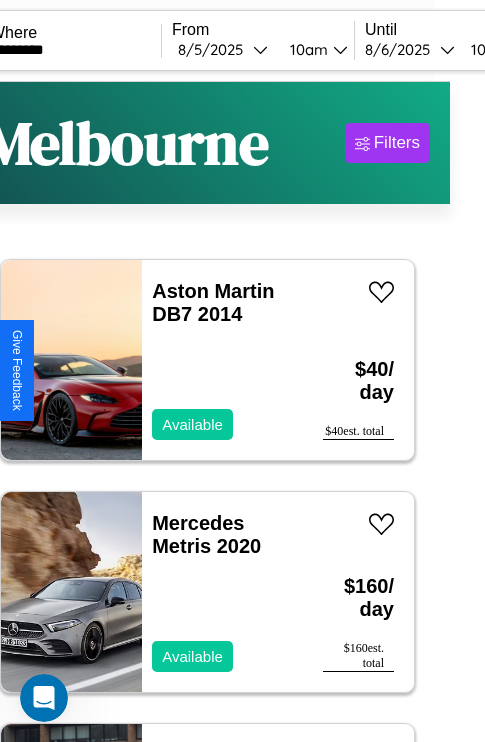 scroll, scrollTop: 95, scrollLeft: 35, axis: both 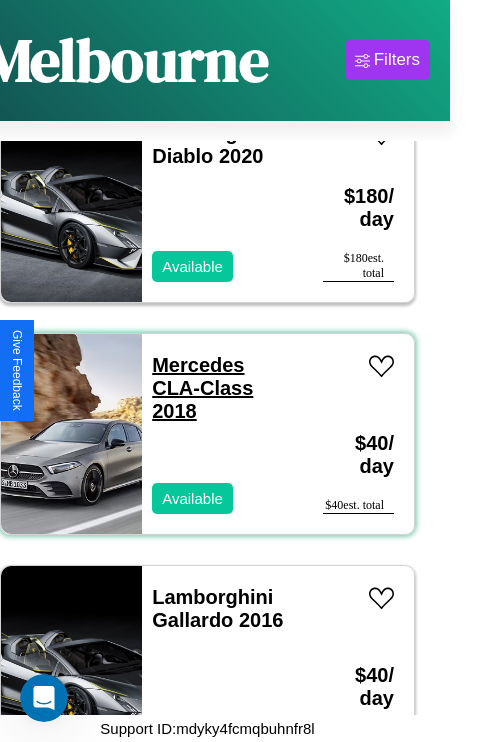 click on "Mercedes   CLA-Class   2018" at bounding box center (202, 388) 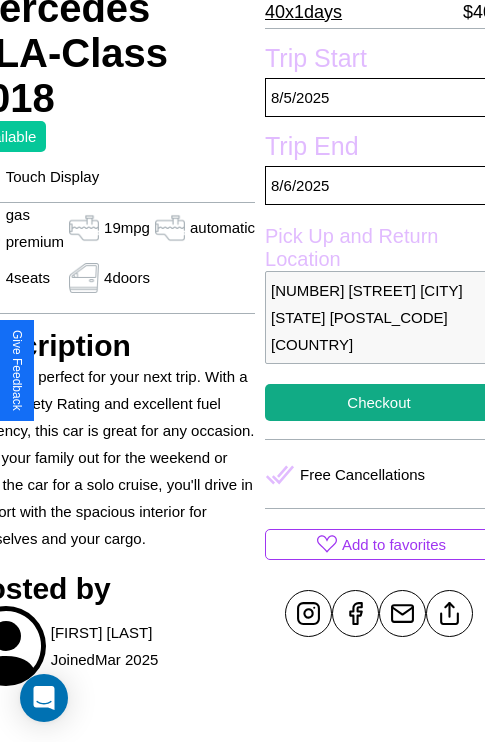 scroll, scrollTop: 407, scrollLeft: 107, axis: both 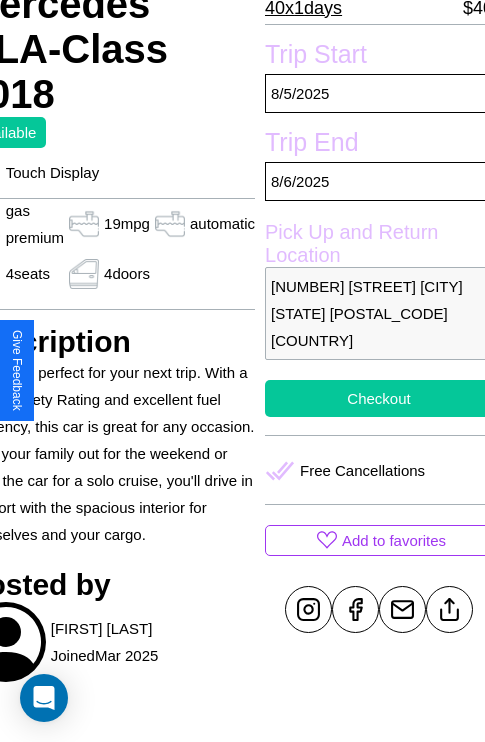 click on "Checkout" at bounding box center [379, 398] 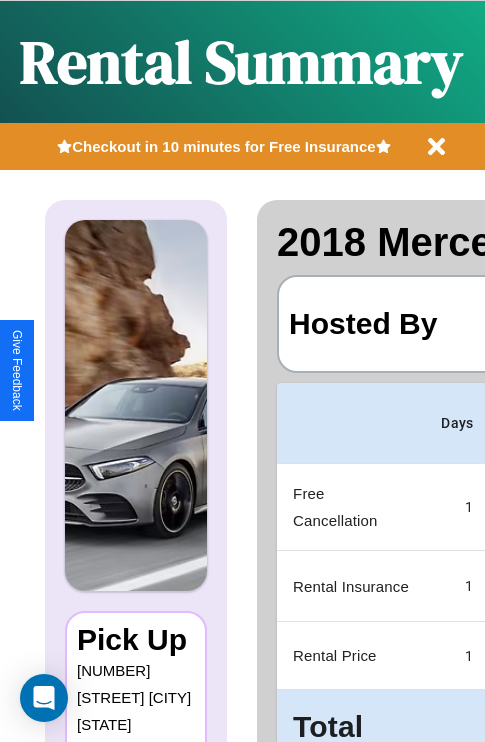 scroll, scrollTop: 0, scrollLeft: 379, axis: horizontal 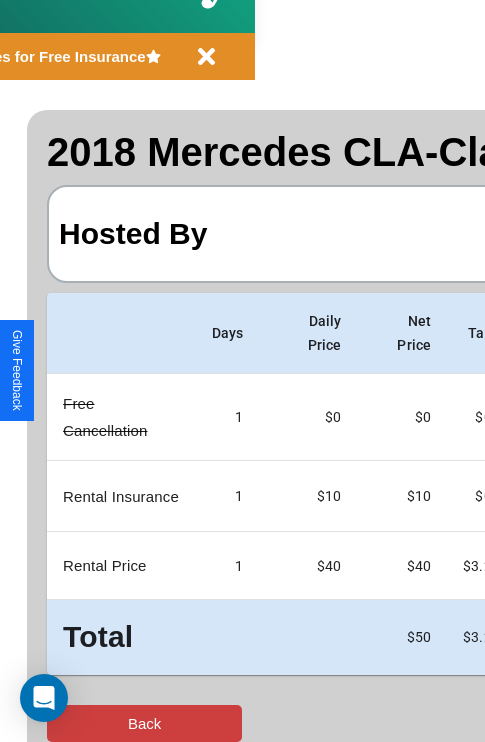 click on "Back" at bounding box center (144, 723) 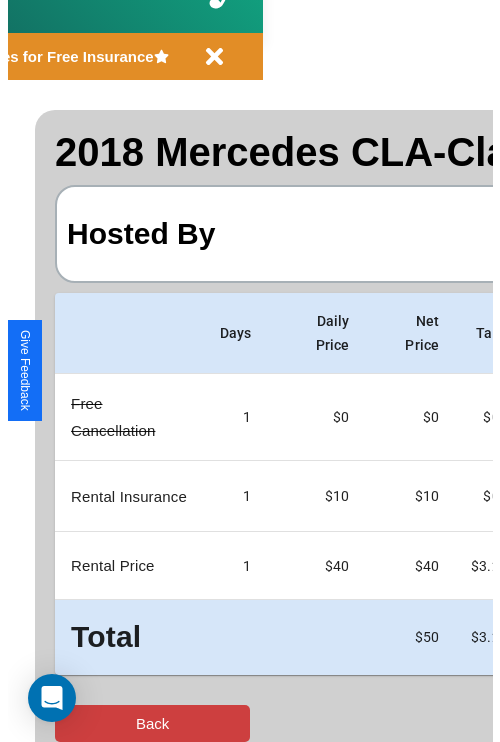 scroll, scrollTop: 0, scrollLeft: 0, axis: both 